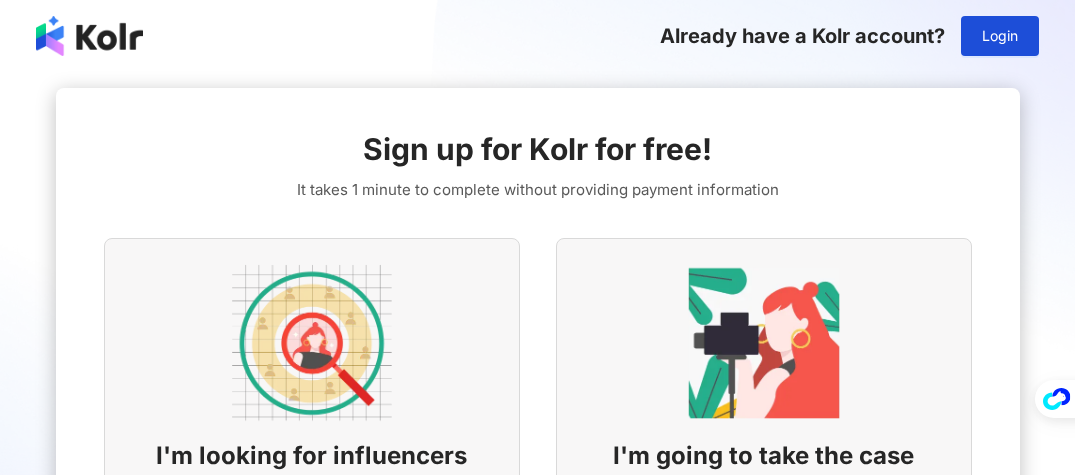scroll, scrollTop: 0, scrollLeft: 0, axis: both 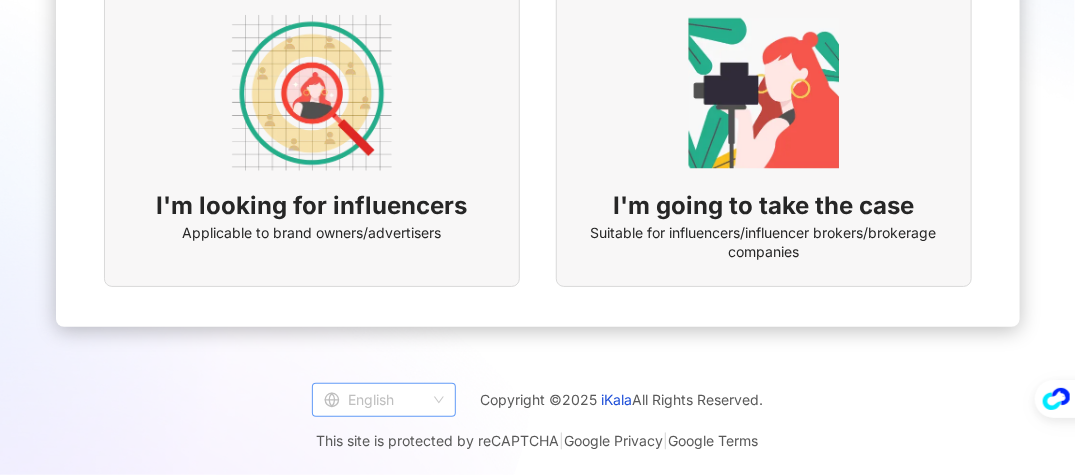 click on "English" at bounding box center [384, 400] 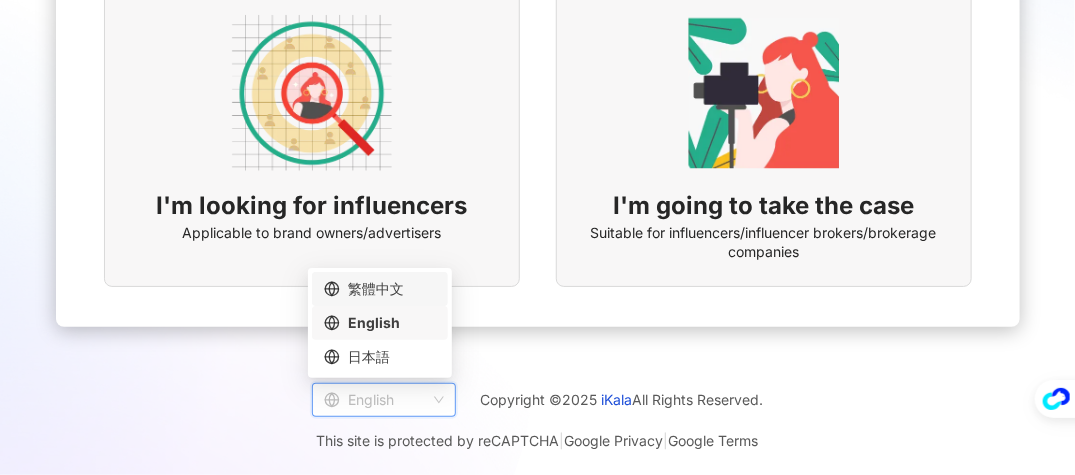 click on "繁體中文" at bounding box center [380, 289] 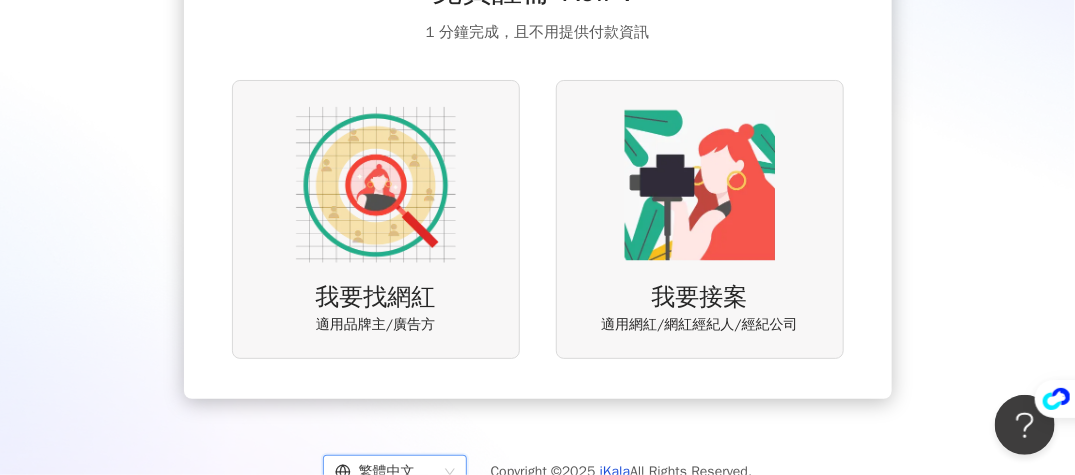 scroll, scrollTop: 130, scrollLeft: 0, axis: vertical 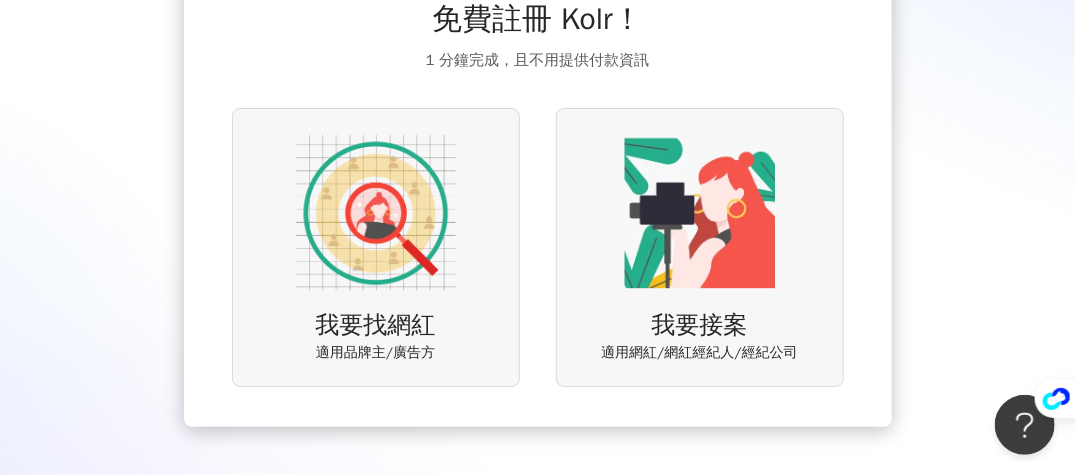 click on "我要找網紅" at bounding box center (376, 326) 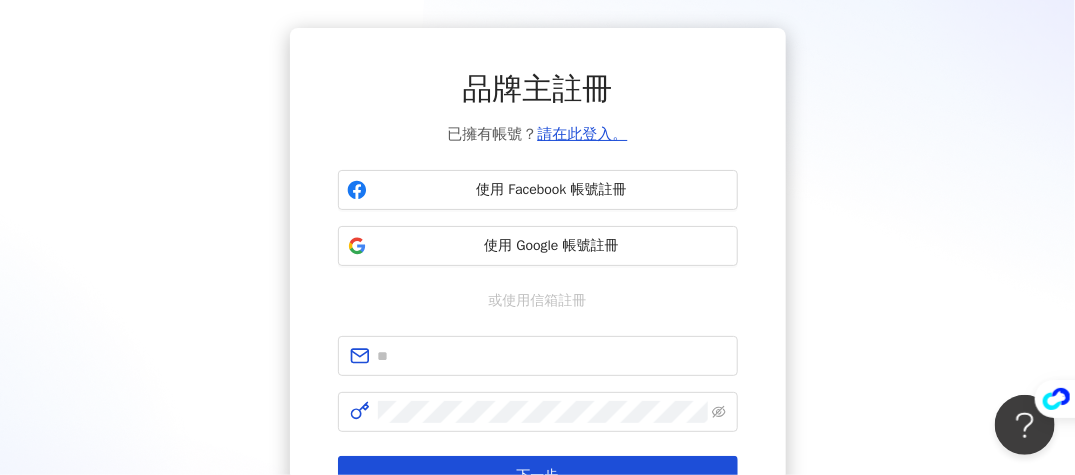 scroll, scrollTop: 100, scrollLeft: 0, axis: vertical 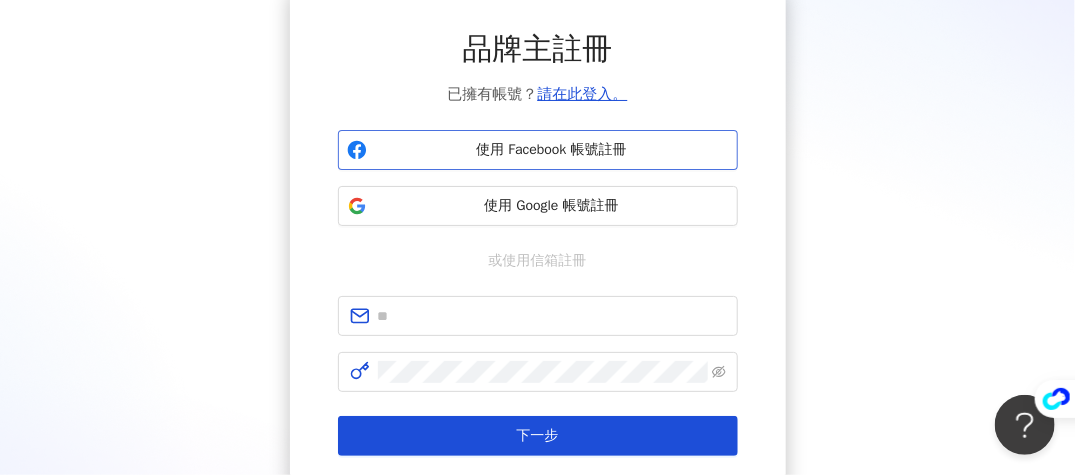 click on "使用 Facebook 帳號註冊" at bounding box center (552, 150) 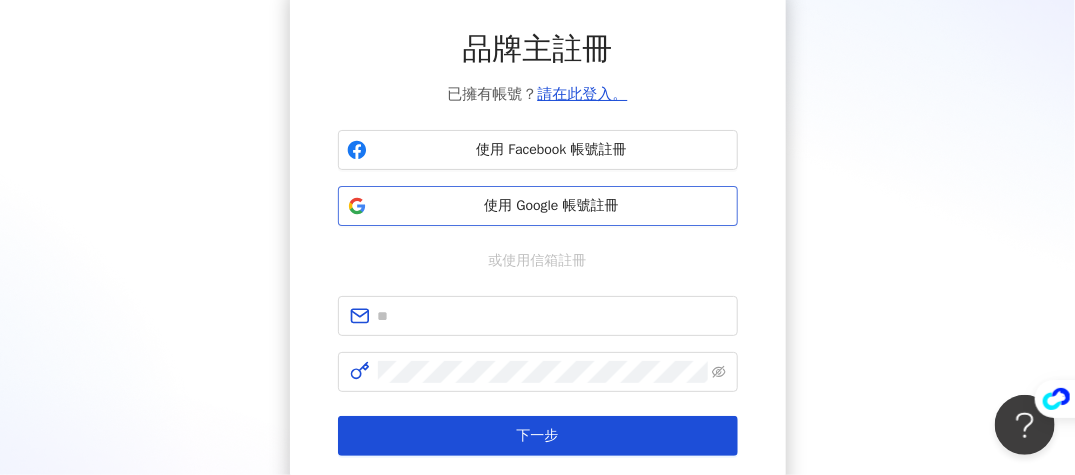 click on "使用 Google 帳號註冊" at bounding box center [552, 206] 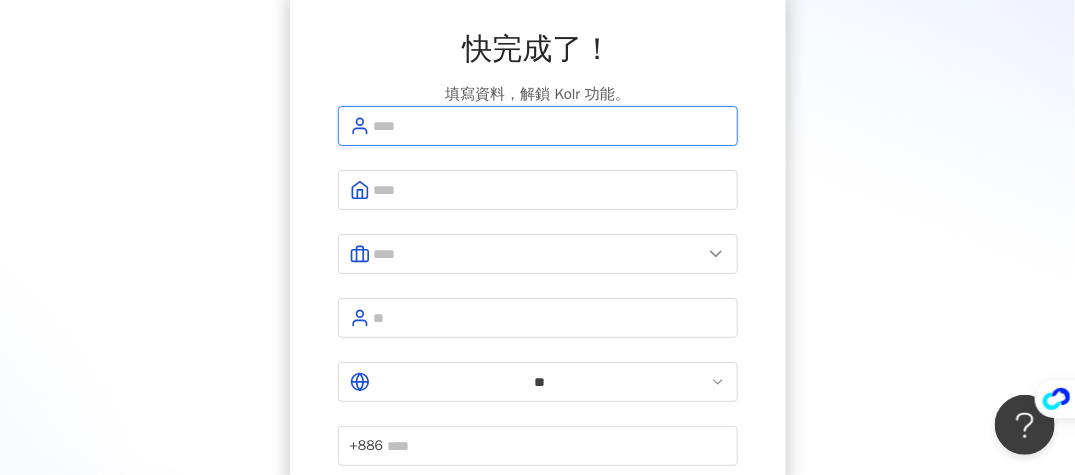 click at bounding box center (550, 126) 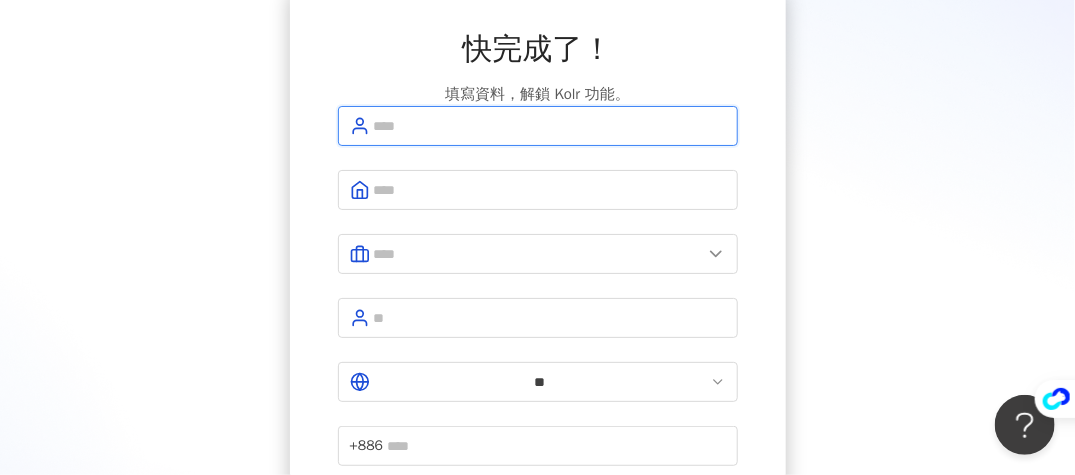 type on "********" 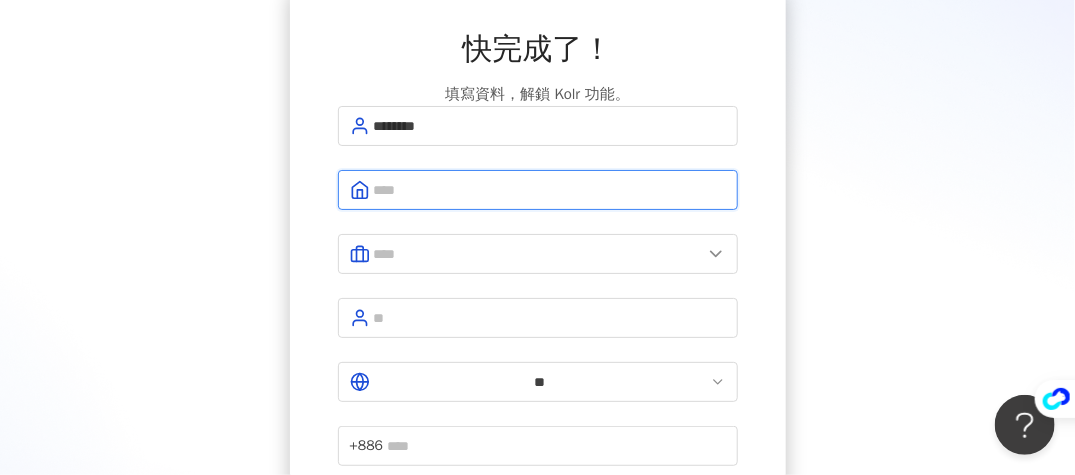 click at bounding box center [550, 190] 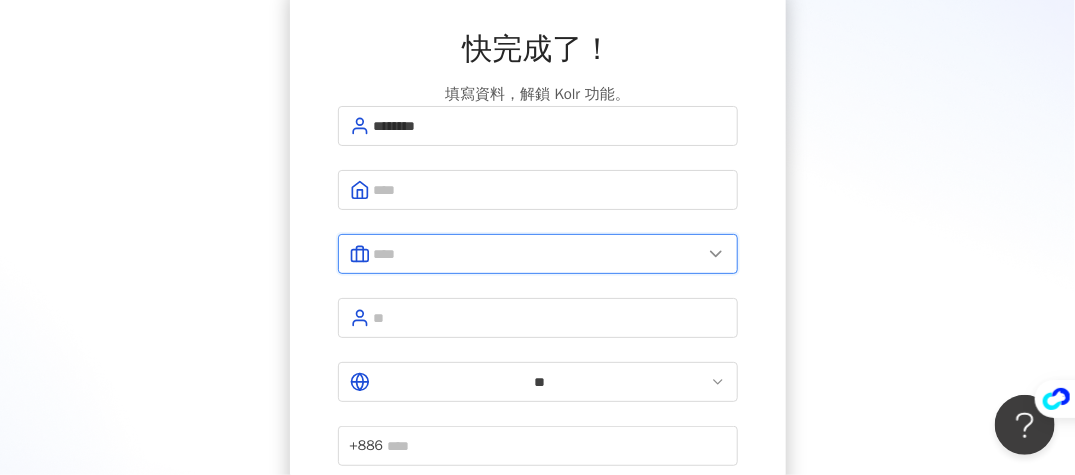 click at bounding box center (538, 254) 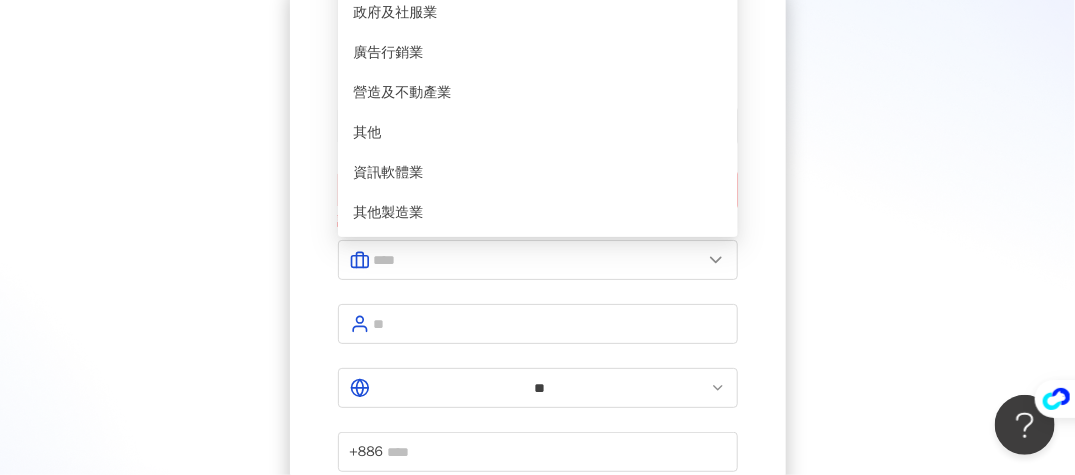 click on "電子商務業" at bounding box center [538, -307] 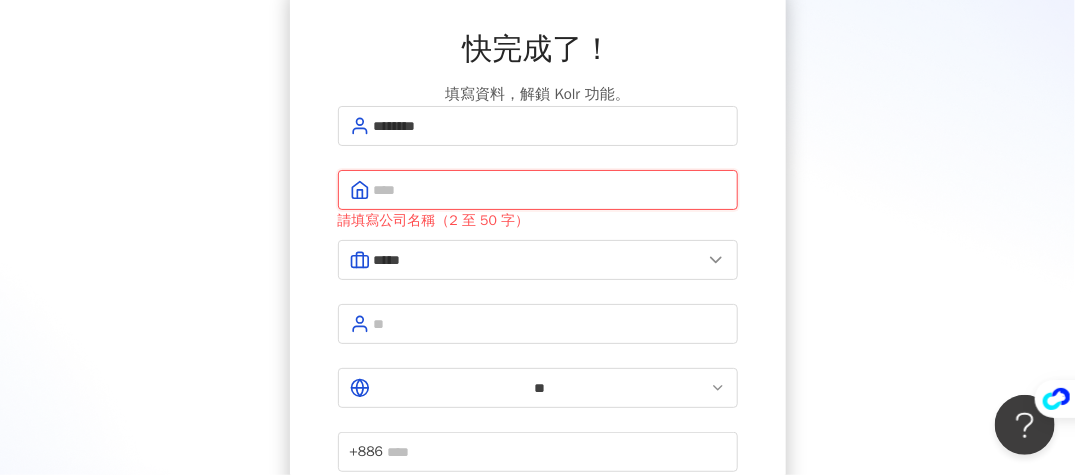click at bounding box center [550, 190] 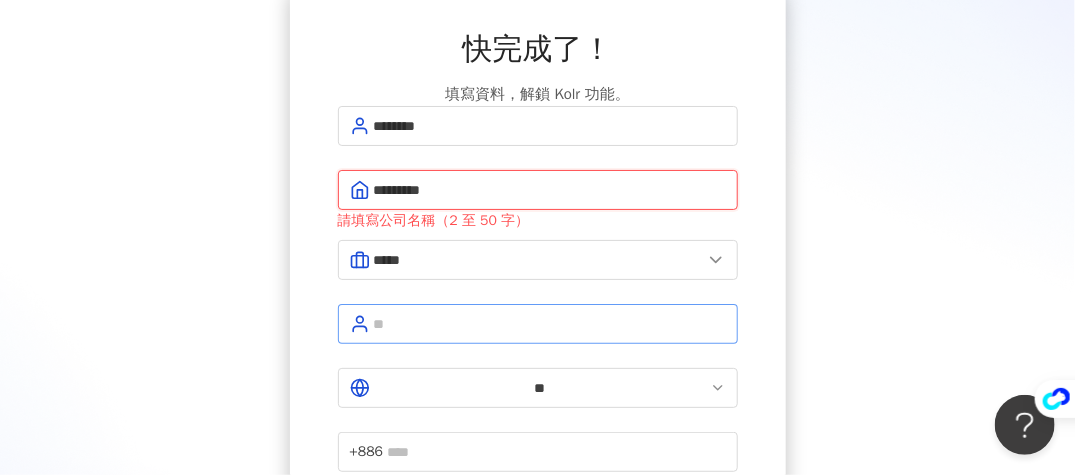type on "*********" 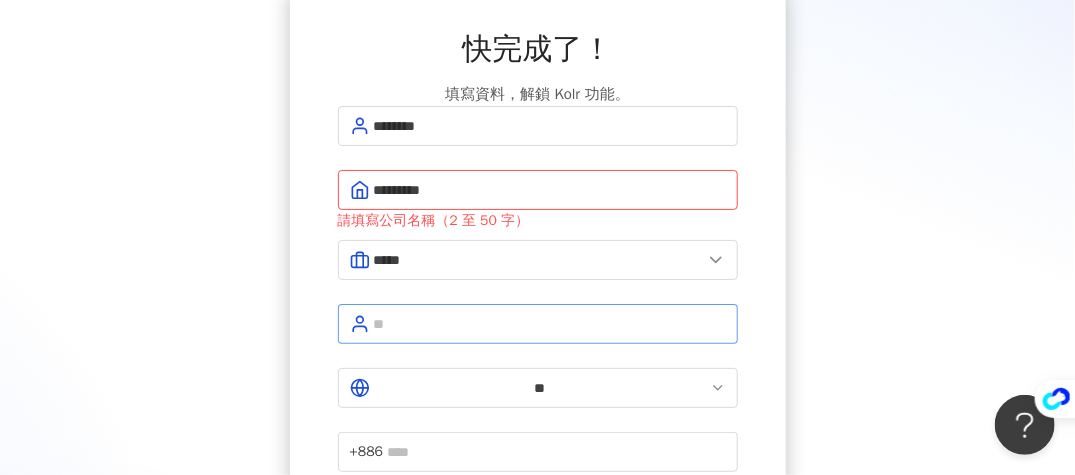 click at bounding box center (538, 324) 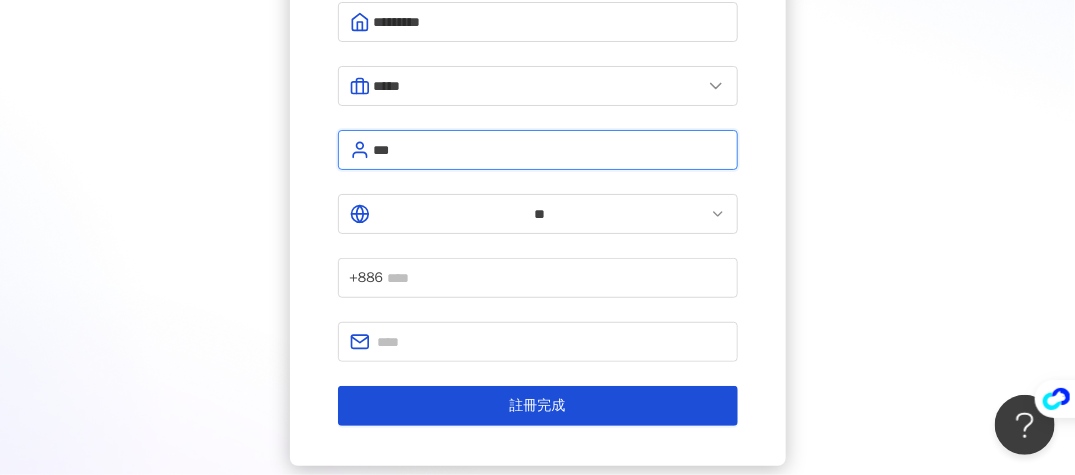 scroll, scrollTop: 300, scrollLeft: 0, axis: vertical 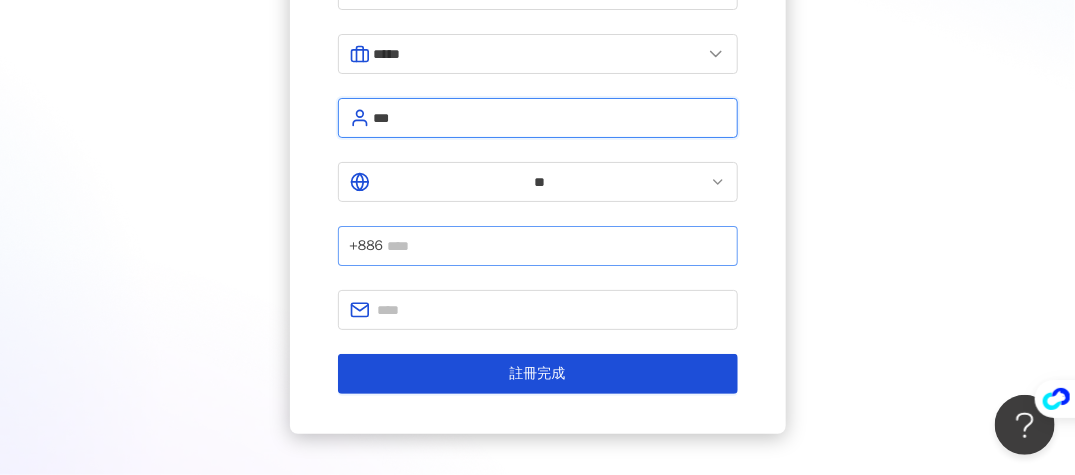 type on "***" 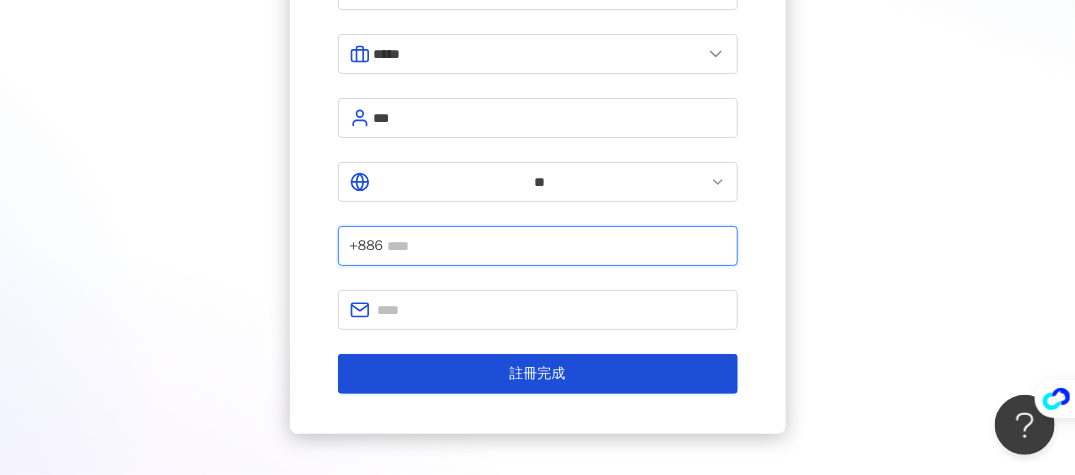 click at bounding box center (556, 246) 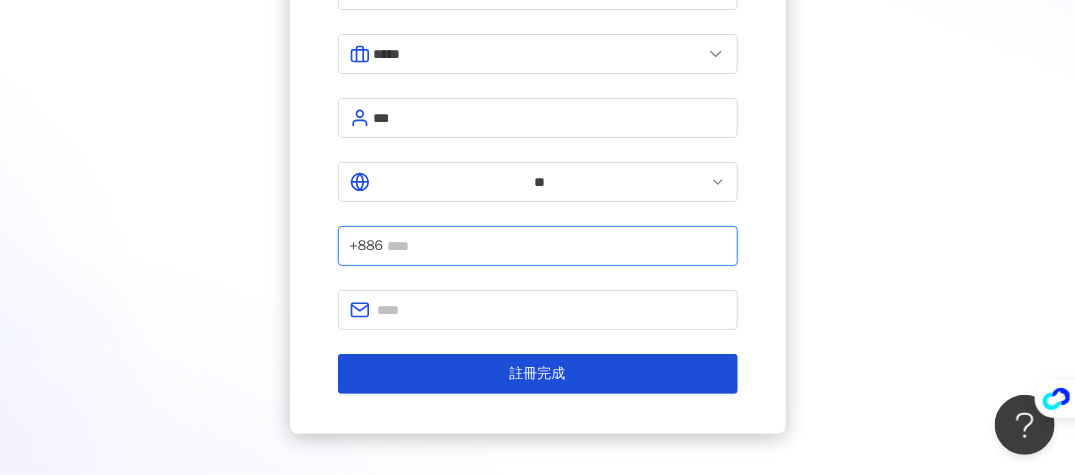 type on "**********" 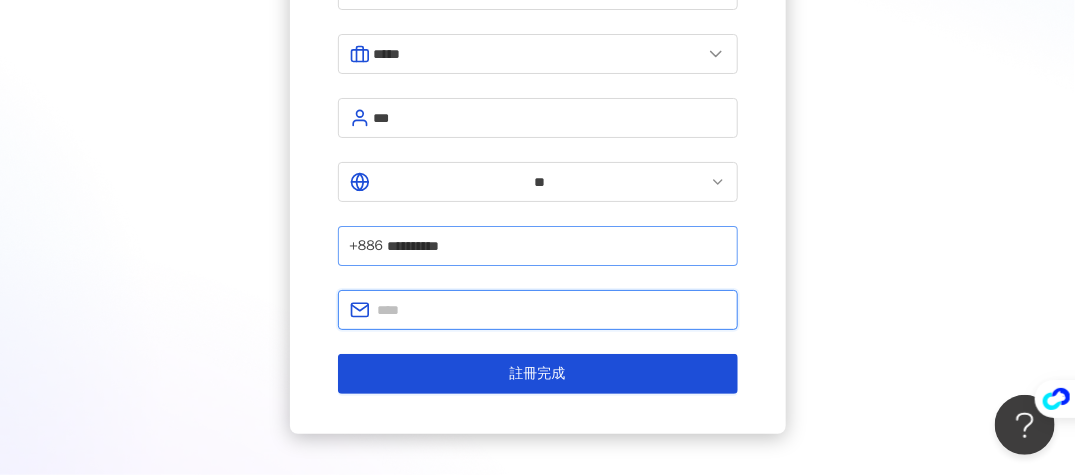 type on "**********" 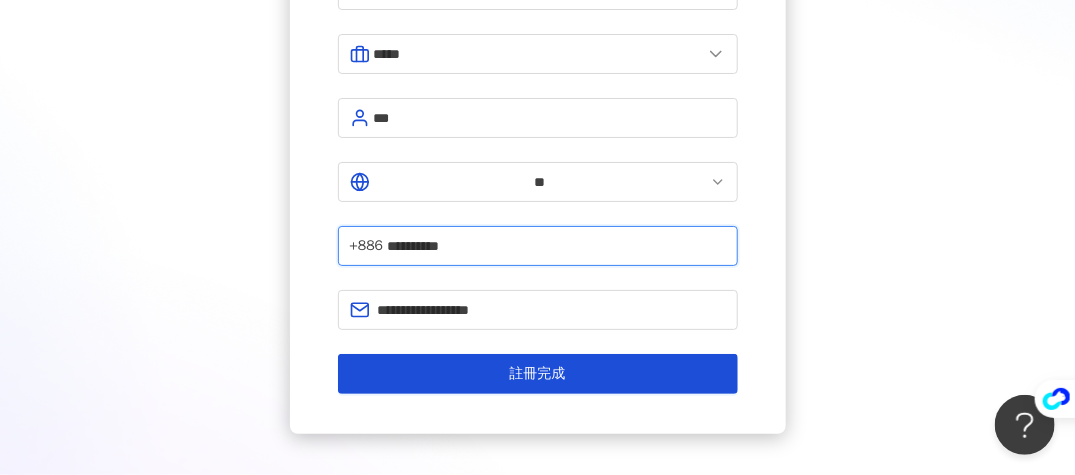 click on "**********" at bounding box center (556, 246) 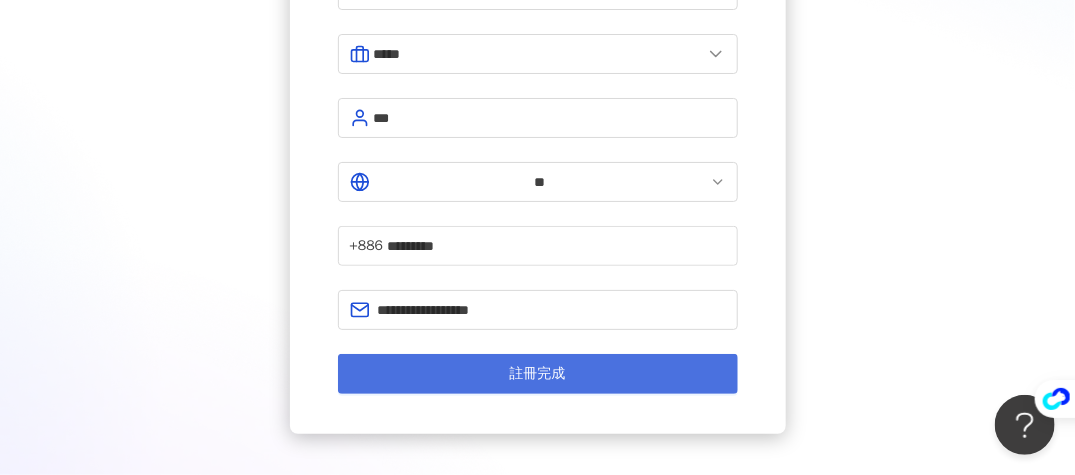 click on "註冊完成" at bounding box center (538, 374) 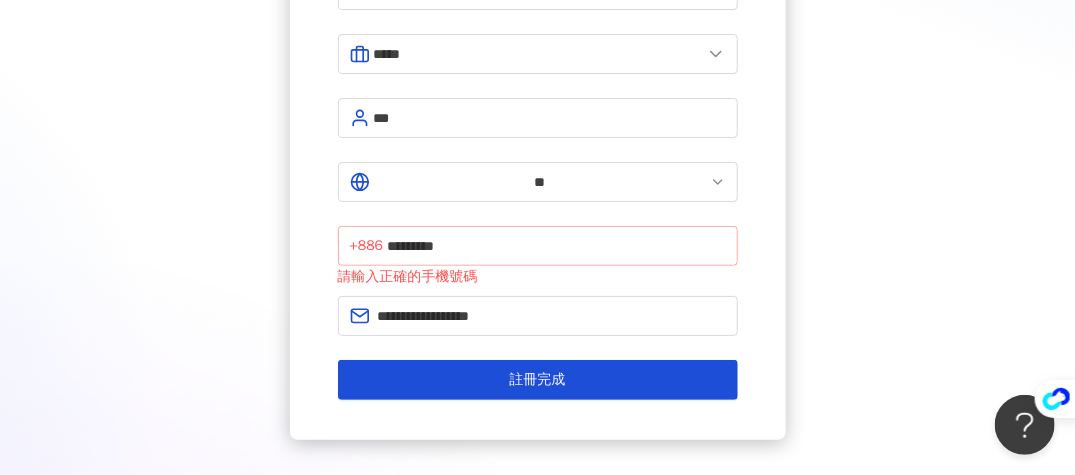 click on "+886 *********" at bounding box center (538, 246) 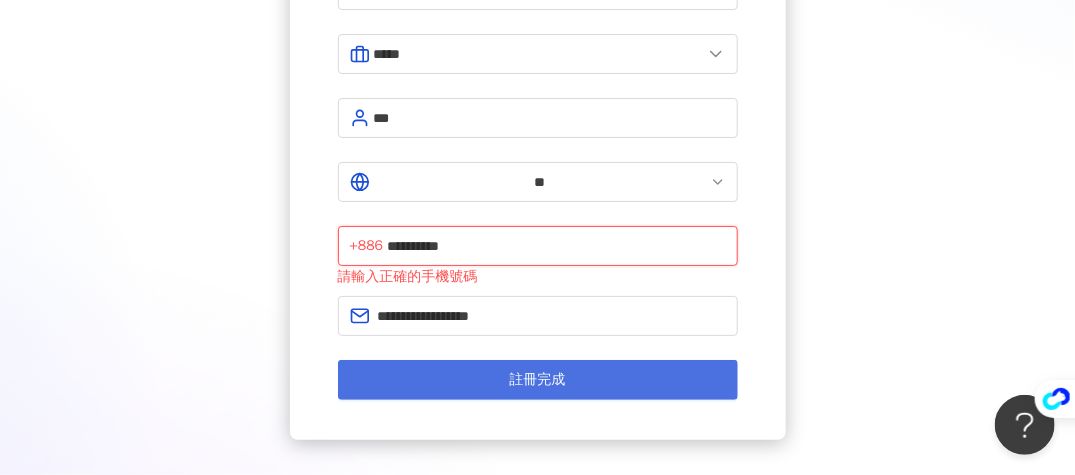 type on "**********" 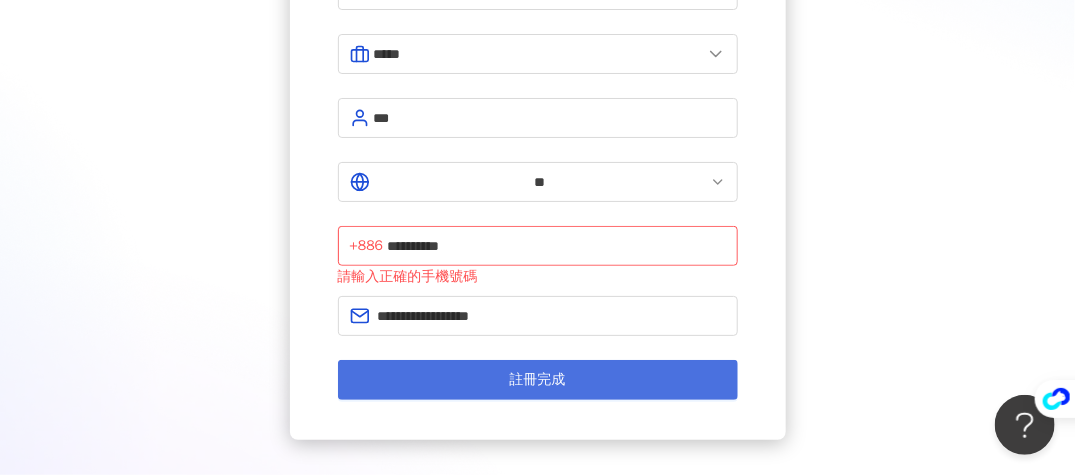 click on "註冊完成" at bounding box center (538, 380) 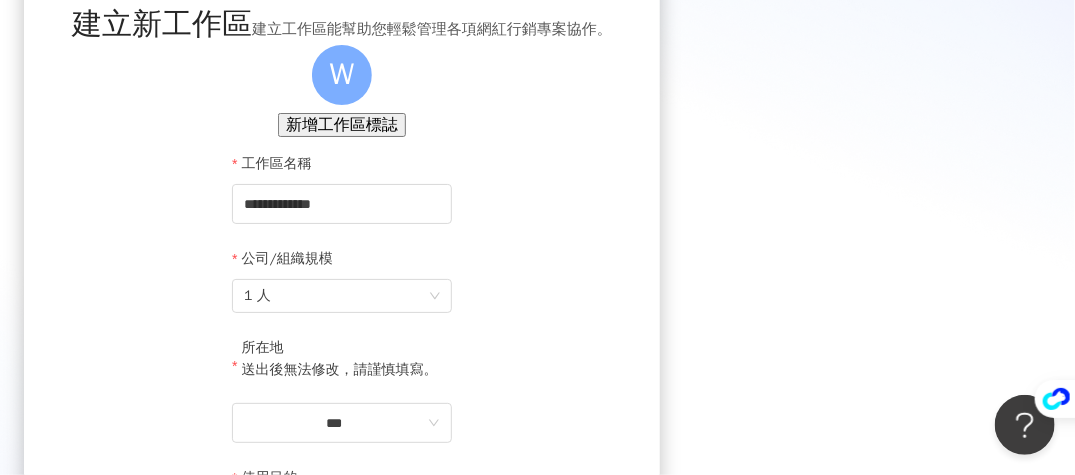 scroll, scrollTop: 200, scrollLeft: 0, axis: vertical 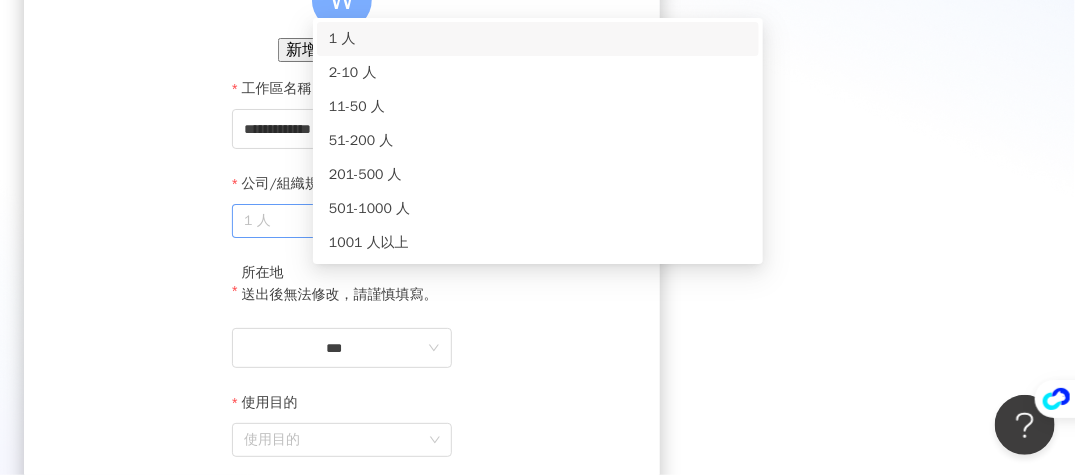 click on "1 人" at bounding box center [342, 221] 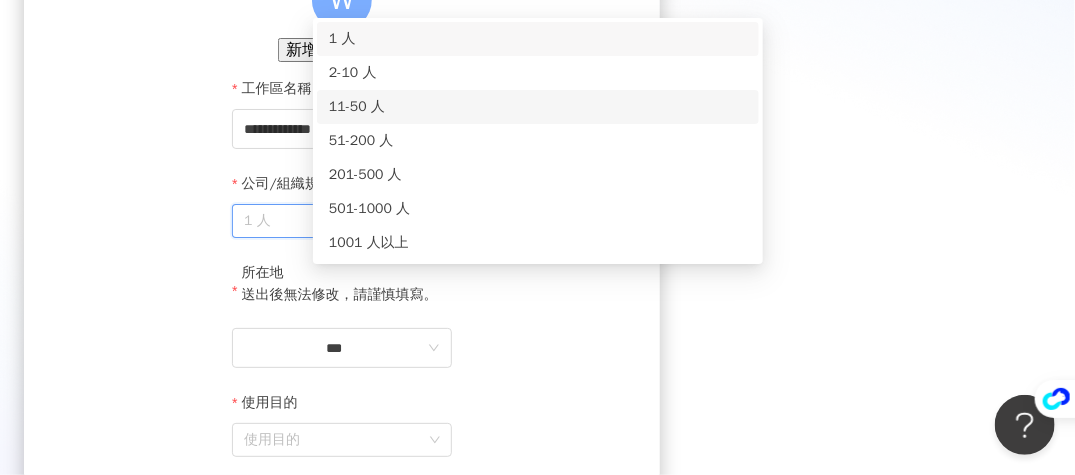 click on "11-50 人" at bounding box center [538, 107] 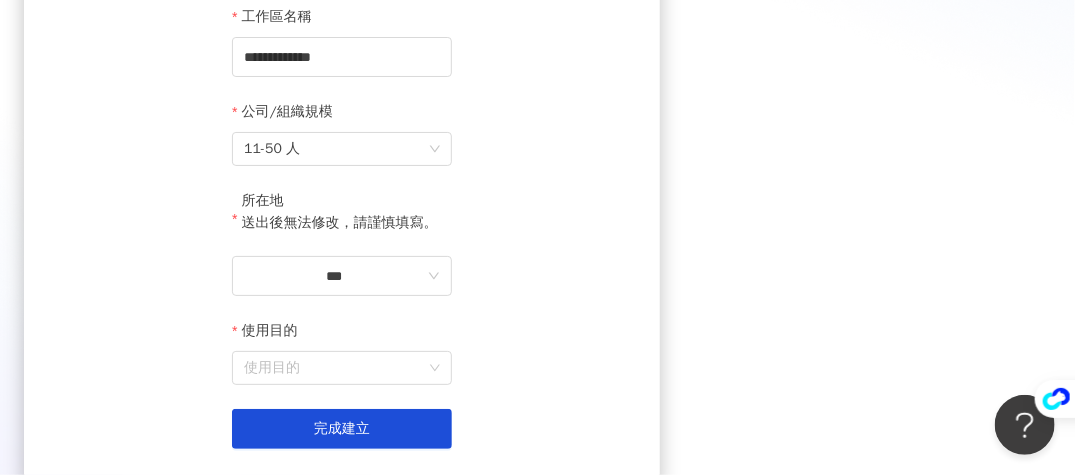 scroll, scrollTop: 300, scrollLeft: 0, axis: vertical 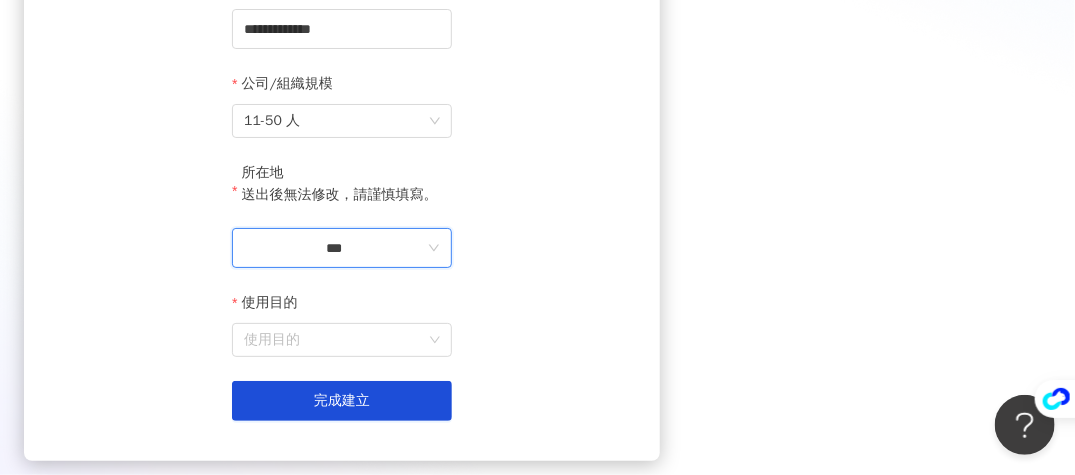 click on "***" at bounding box center [334, 248] 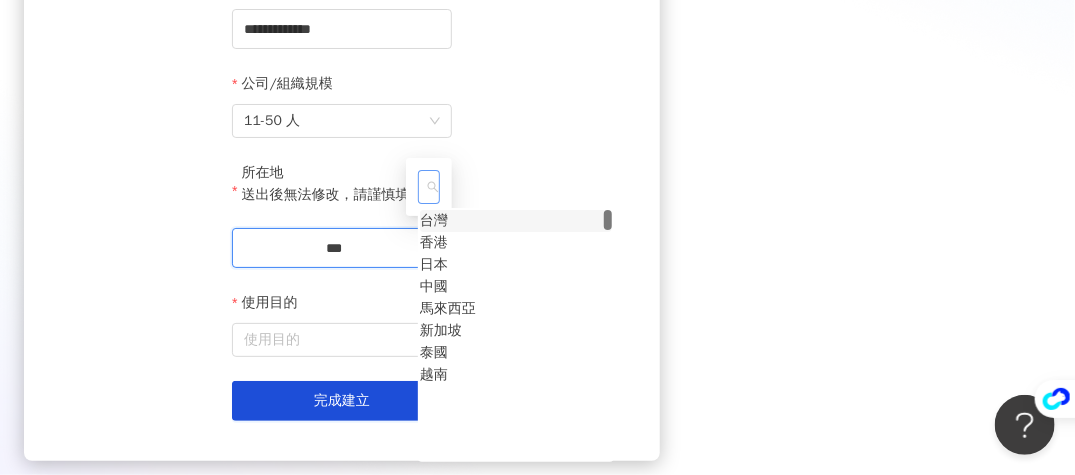 scroll, scrollTop: 29, scrollLeft: 0, axis: vertical 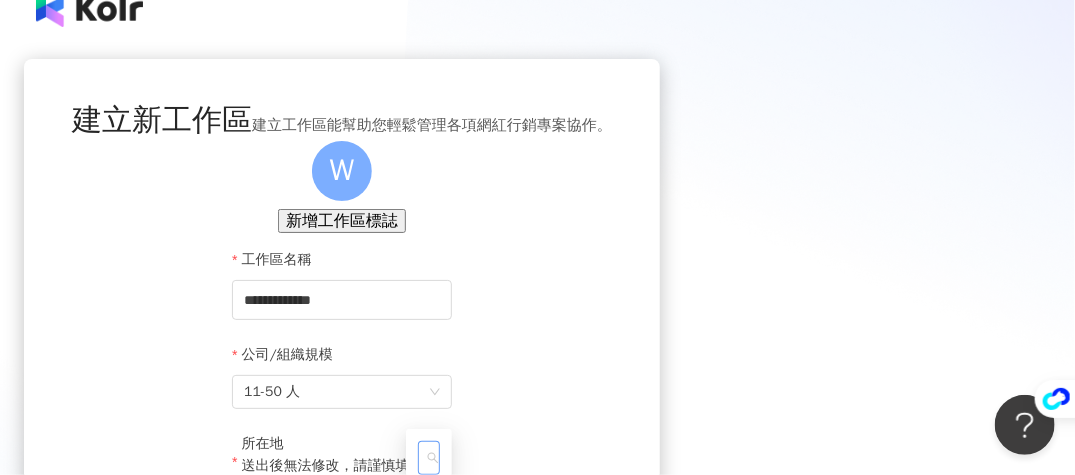 click on "**********" at bounding box center (537, 426) 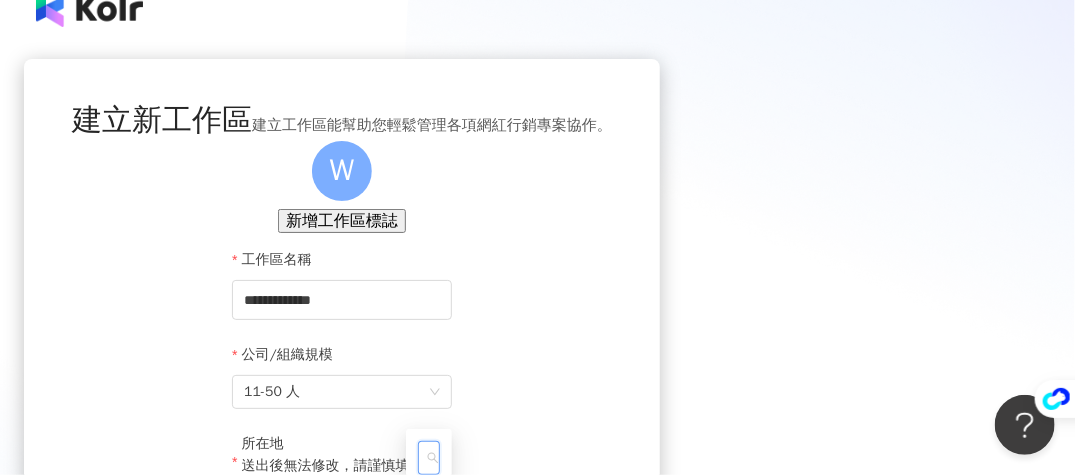 click on "台灣" at bounding box center (434, 492) 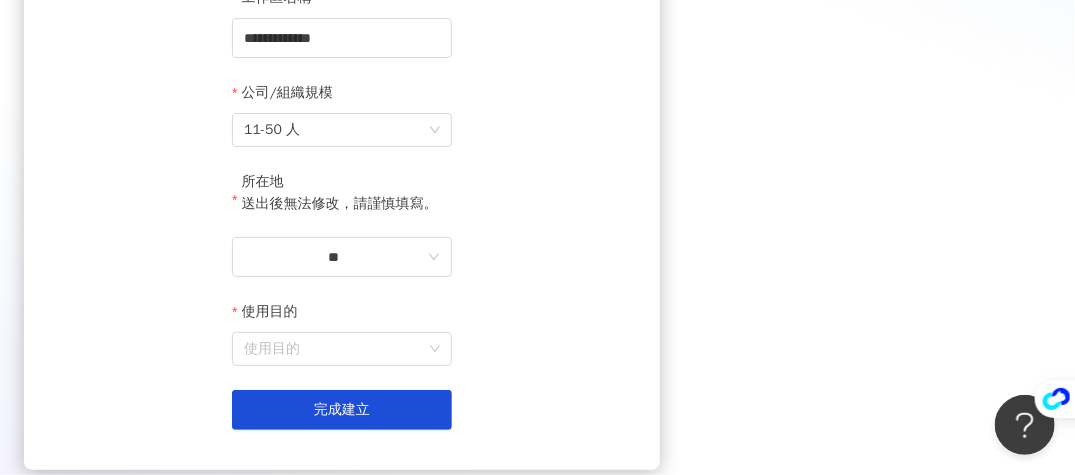 scroll, scrollTop: 329, scrollLeft: 0, axis: vertical 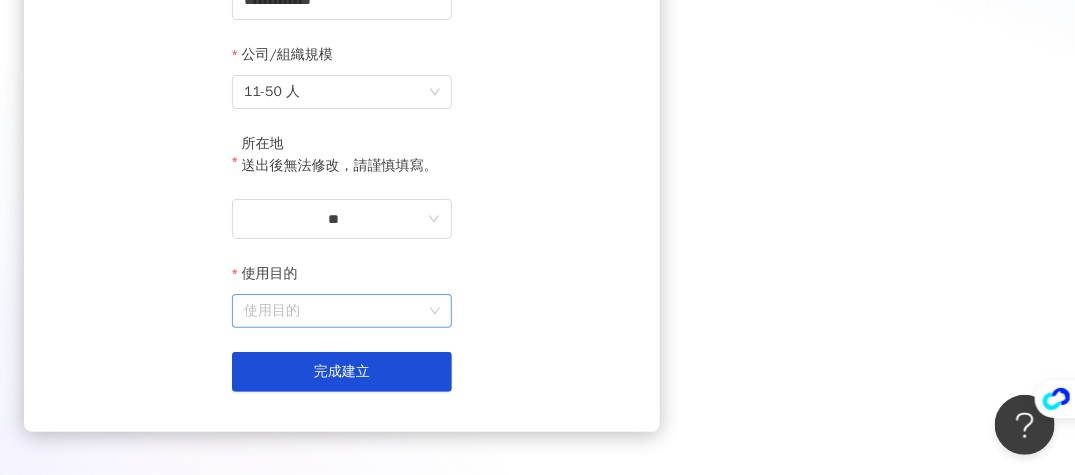 click on "使用目的" at bounding box center [342, 311] 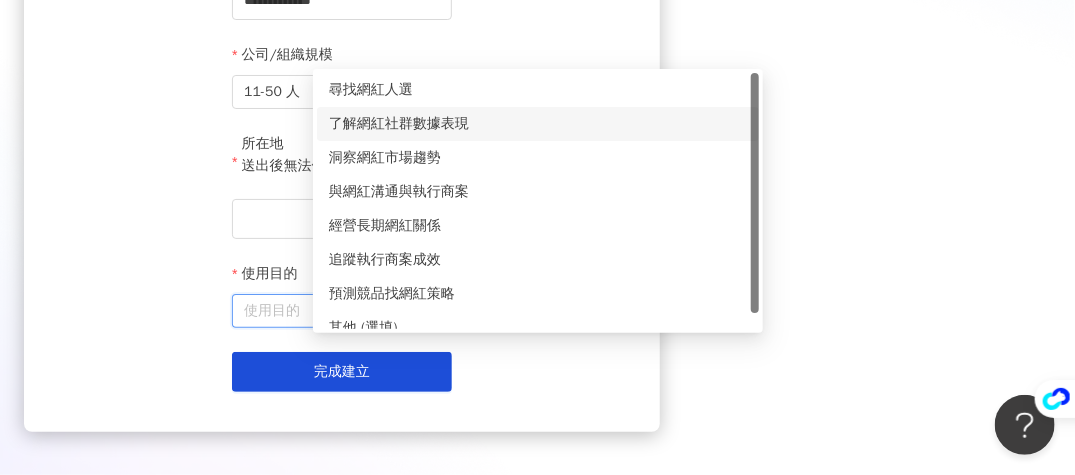 click on "了解網紅社群數據表現" at bounding box center (538, 124) 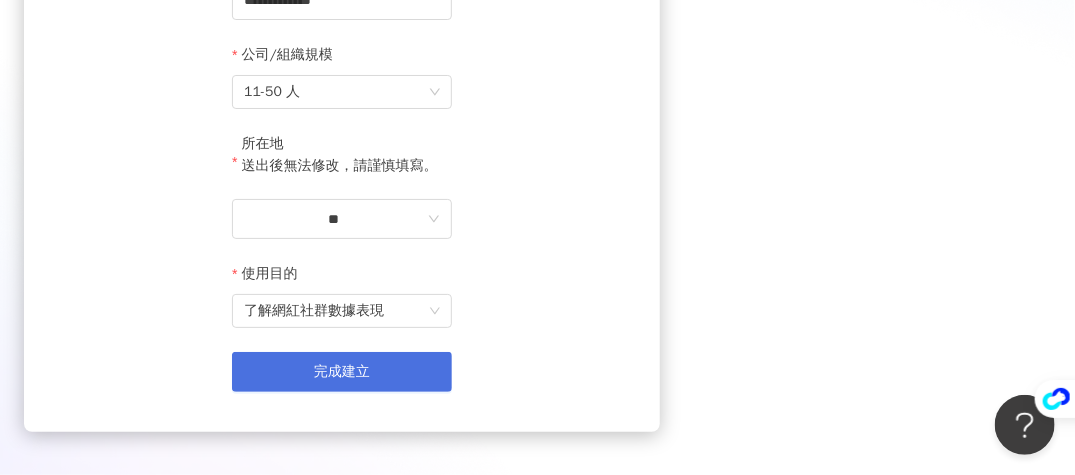 click on "完成建立" at bounding box center (342, 372) 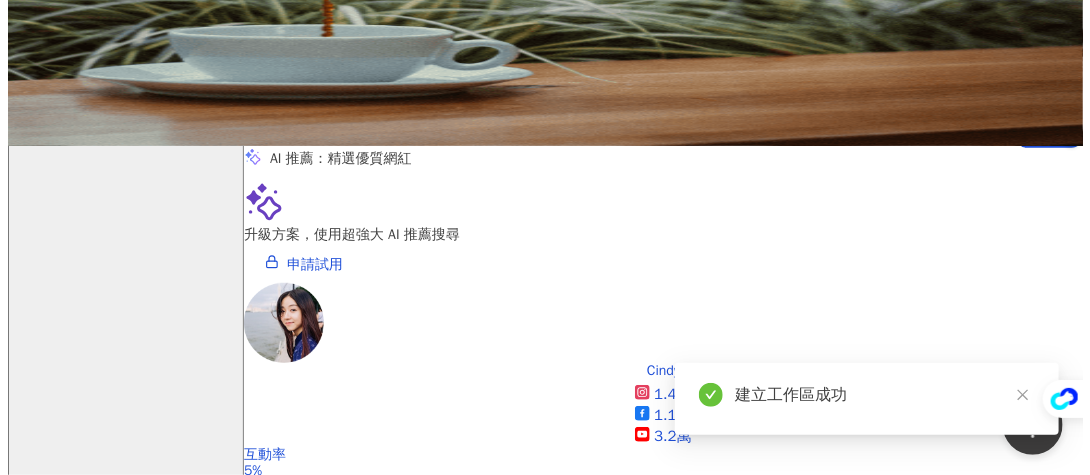 scroll, scrollTop: 0, scrollLeft: 0, axis: both 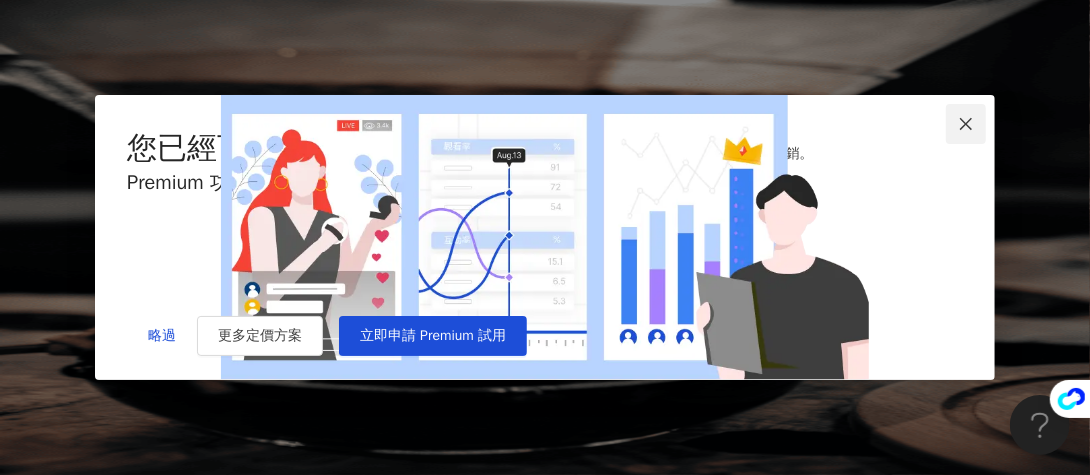 click 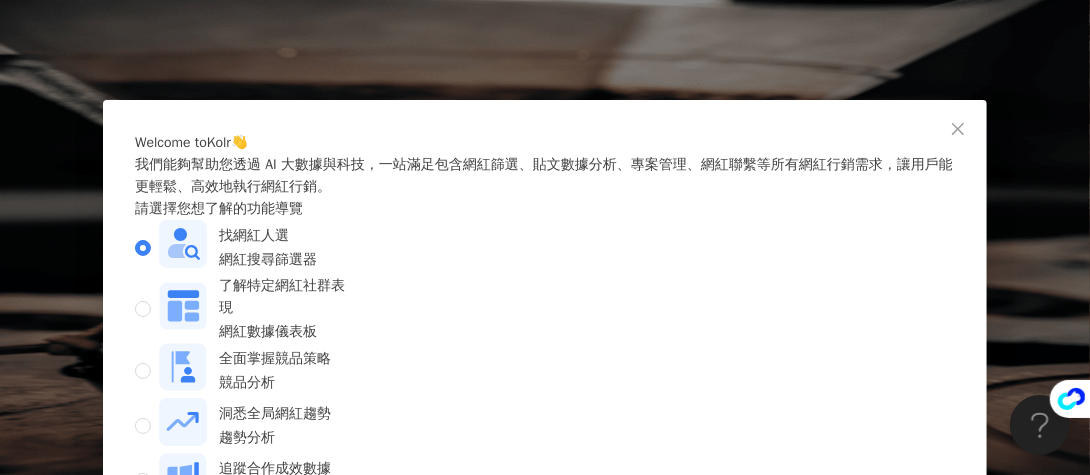 scroll, scrollTop: 100, scrollLeft: 0, axis: vertical 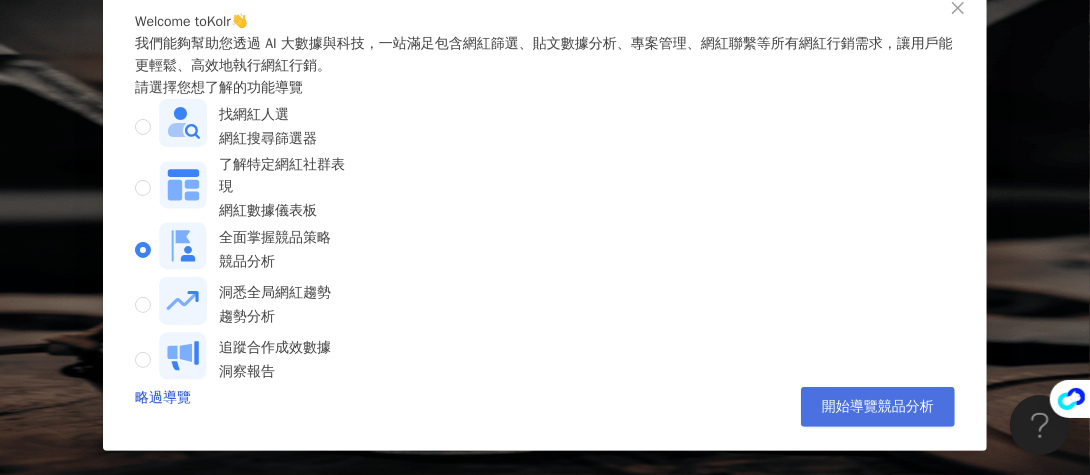 click on "開始導覽競品分析" at bounding box center (878, 407) 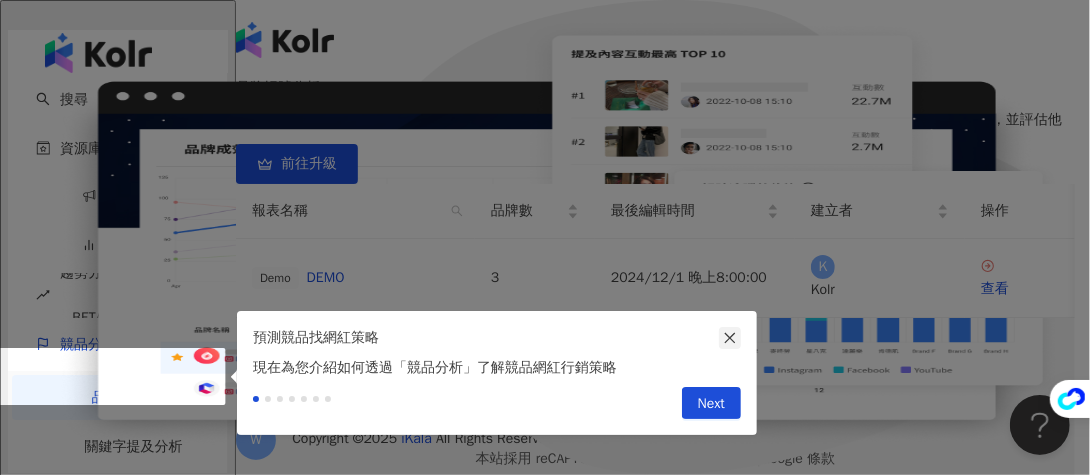 click 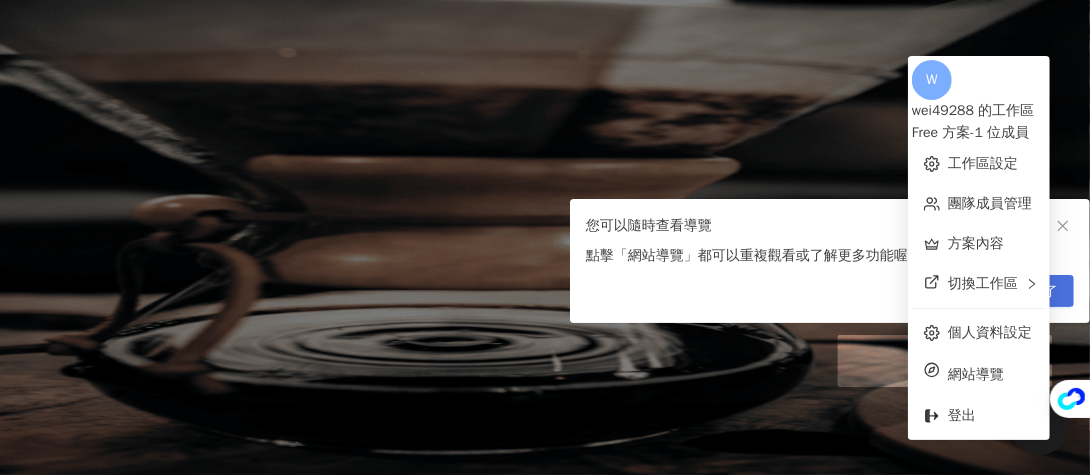 click on "我知道了" at bounding box center (1030, 292) 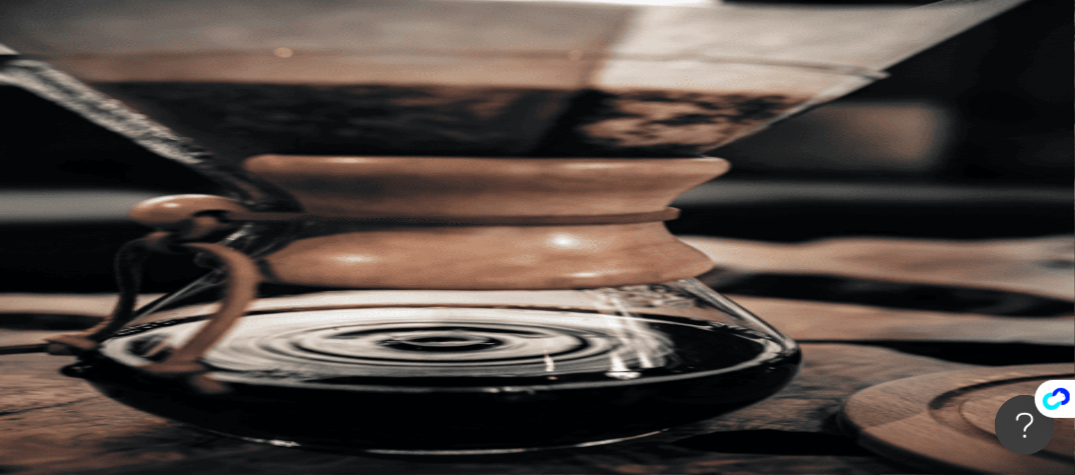 click on "AI  開啟 AI  關閉" at bounding box center [1041, 526] 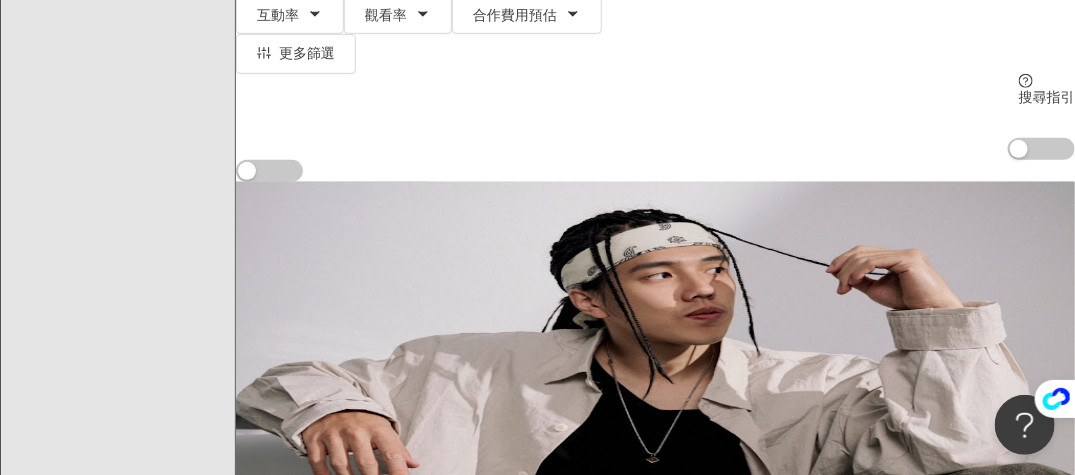 scroll, scrollTop: 494, scrollLeft: 0, axis: vertical 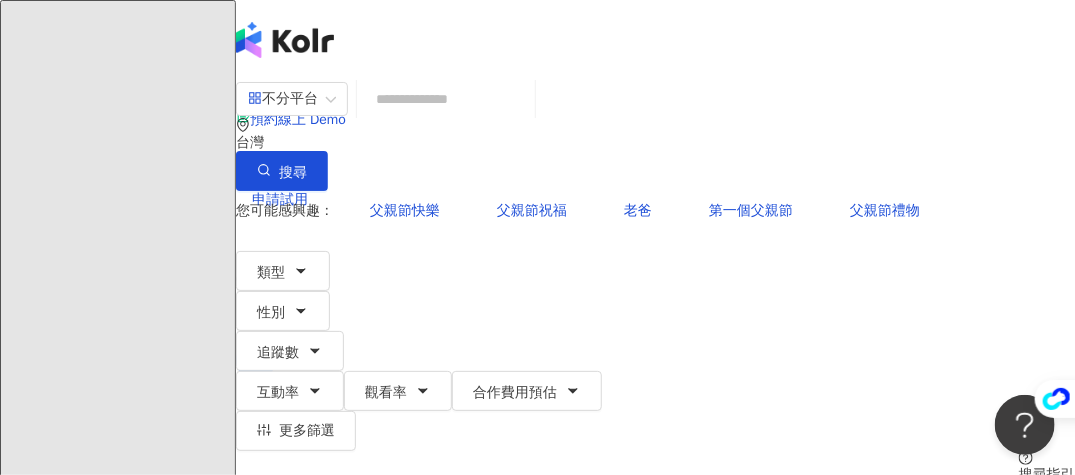 click at bounding box center [446, 99] 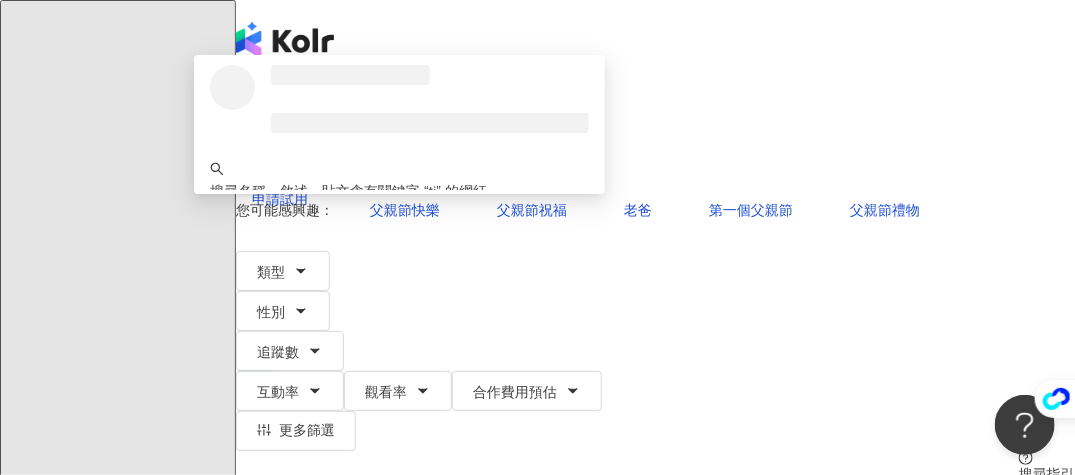 type on "*" 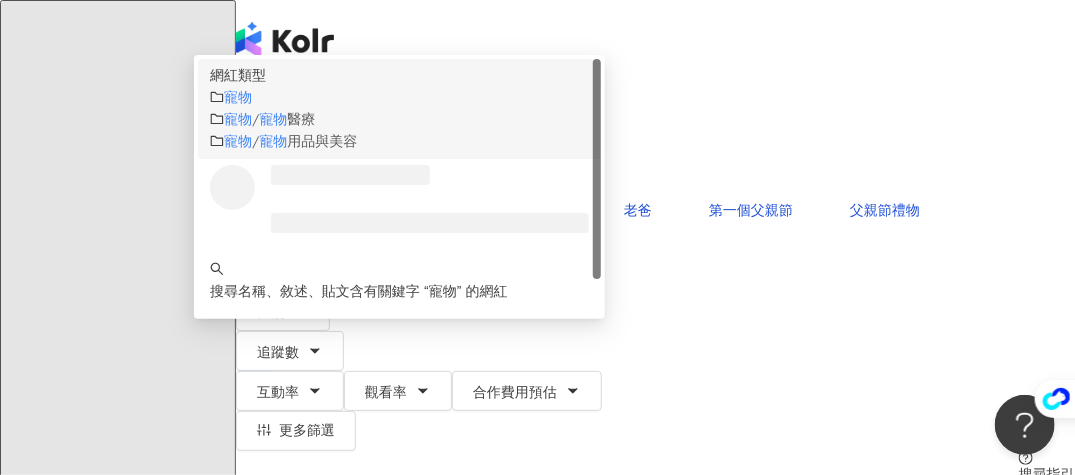 click on "/" at bounding box center [255, 119] 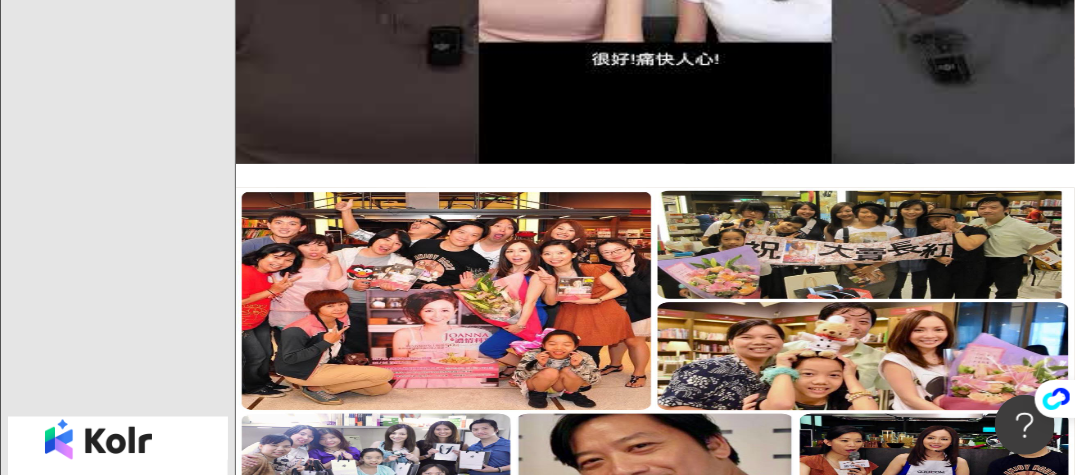 scroll, scrollTop: 1000, scrollLeft: 0, axis: vertical 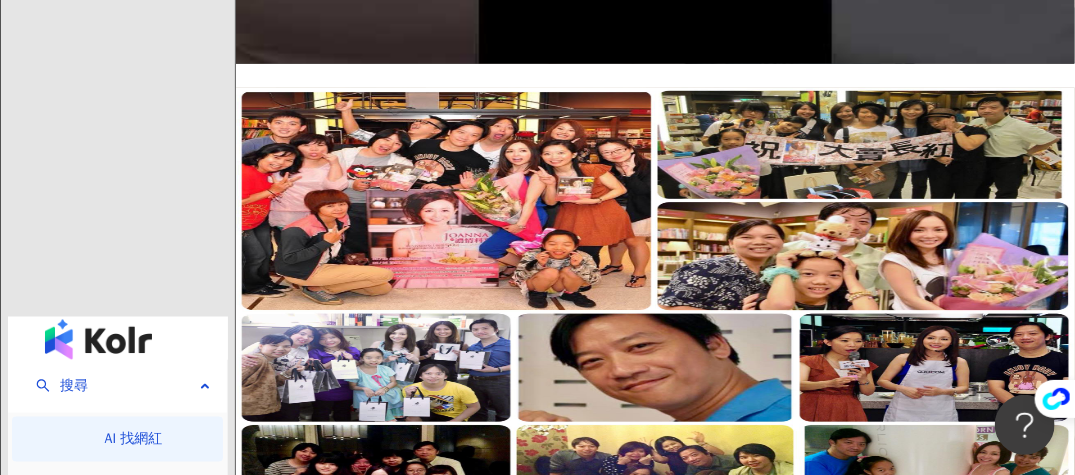 type on "**" 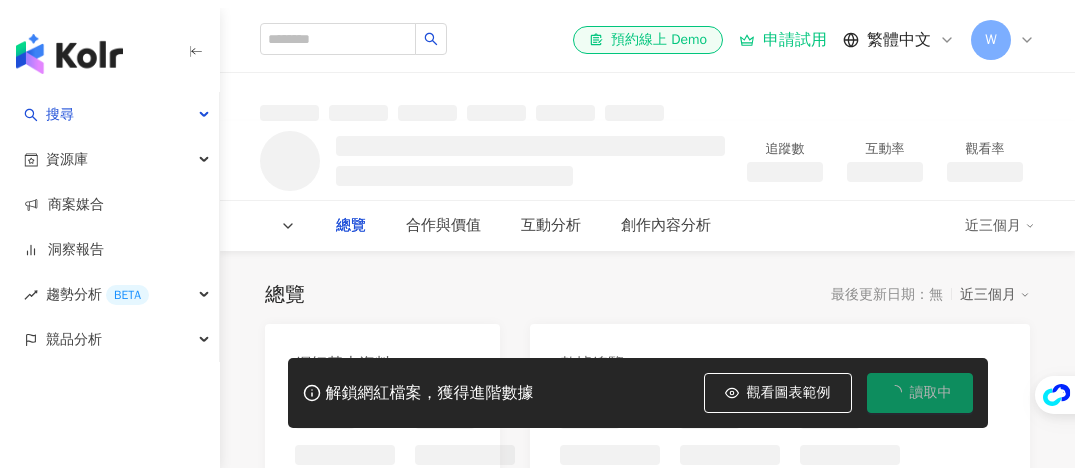 scroll, scrollTop: 0, scrollLeft: 0, axis: both 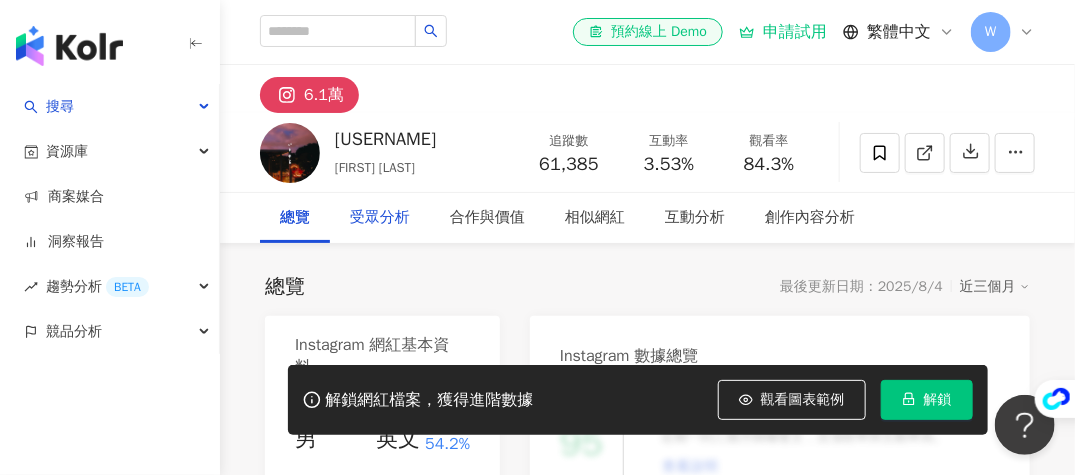 click on "受眾分析" at bounding box center [380, 218] 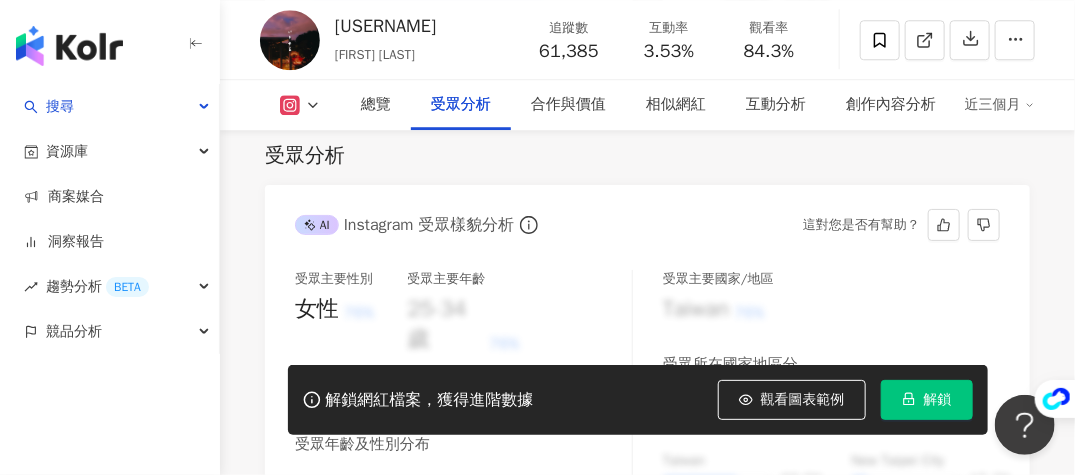 scroll, scrollTop: 1808, scrollLeft: 0, axis: vertical 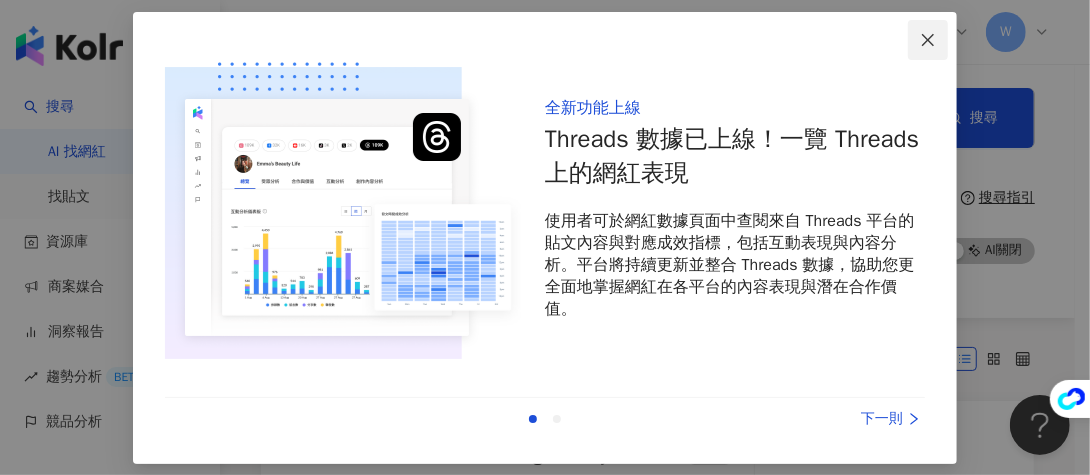 click 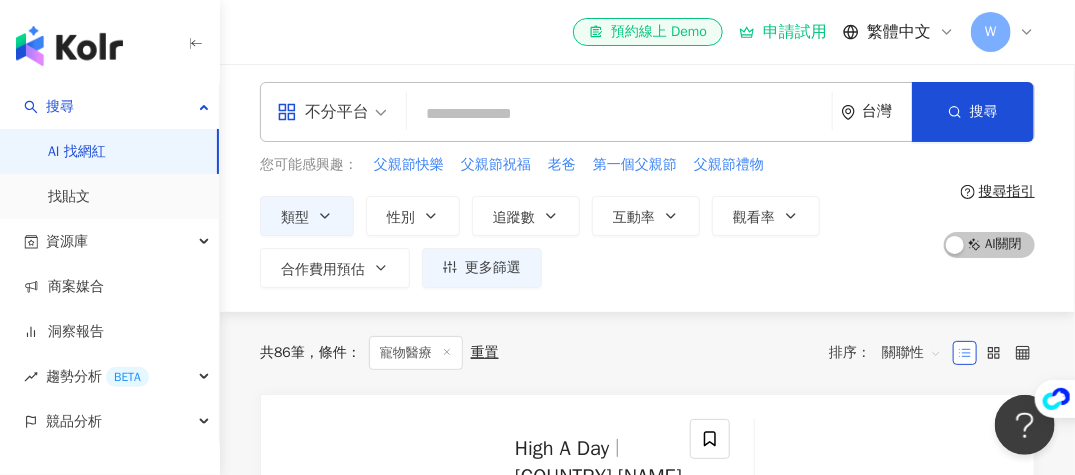scroll, scrollTop: 0, scrollLeft: 0, axis: both 